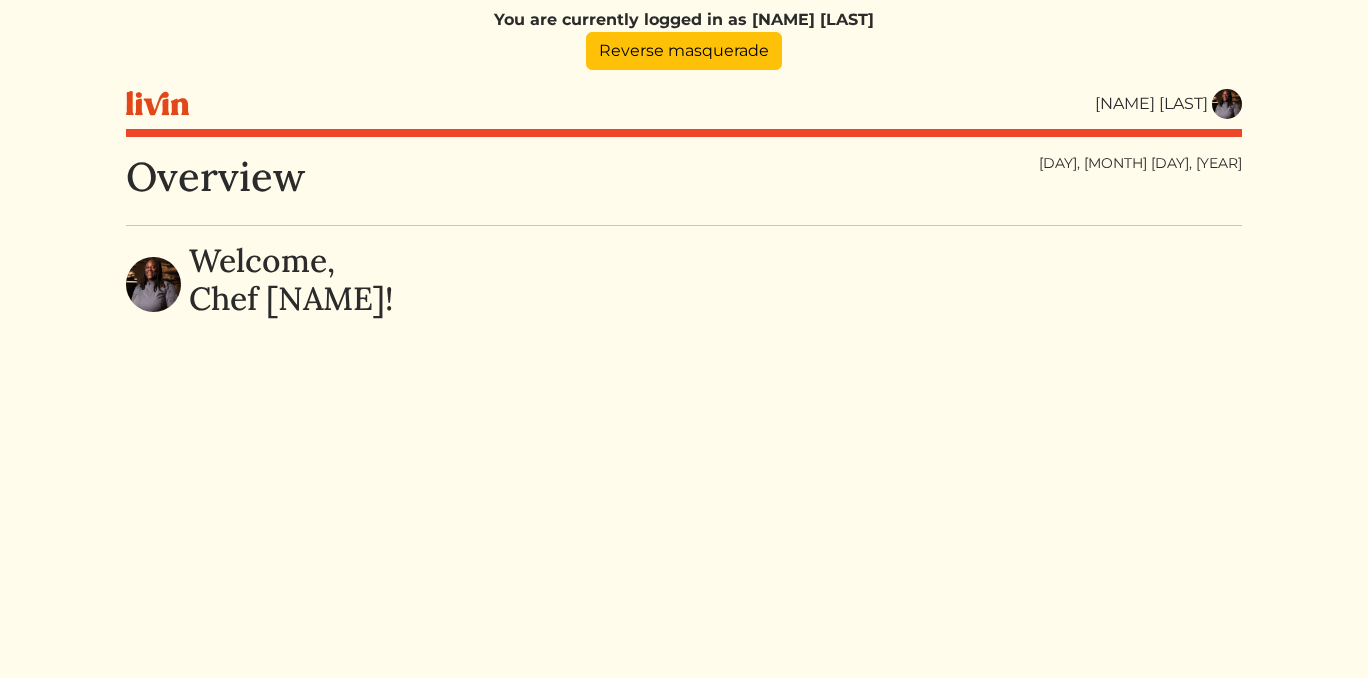 scroll, scrollTop: 0, scrollLeft: 0, axis: both 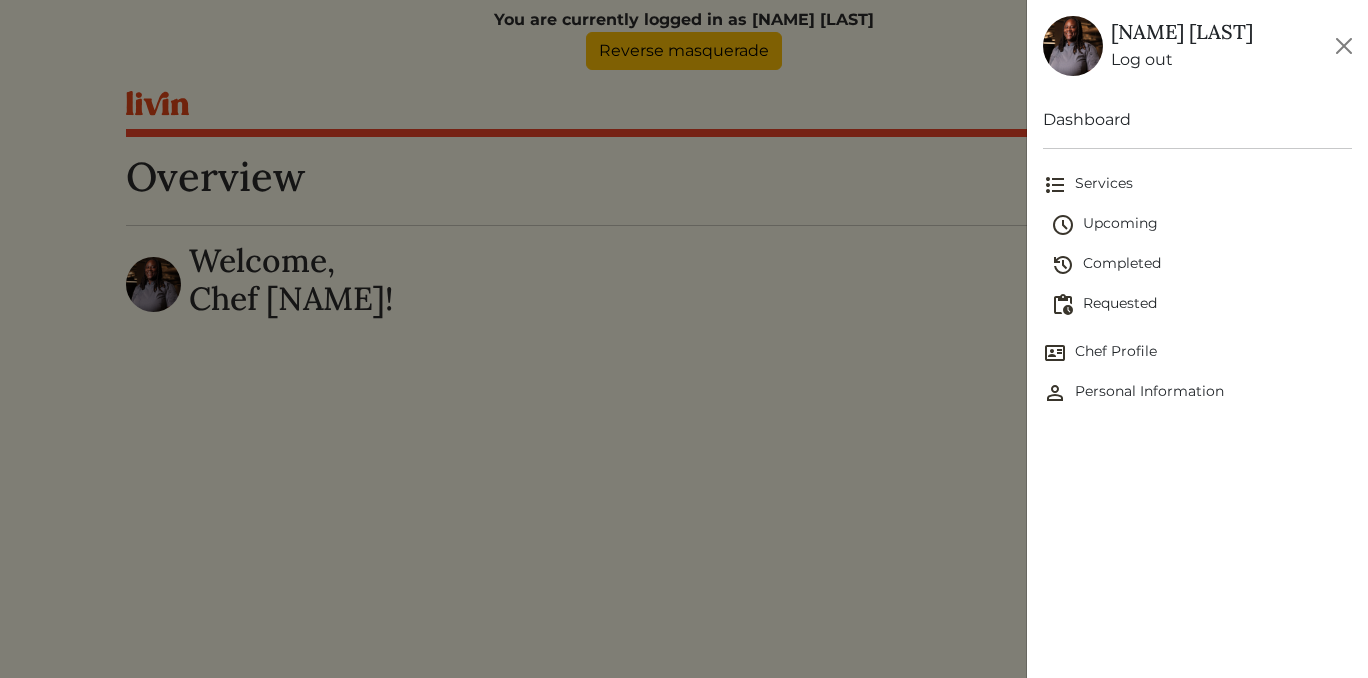 click on "Requested" at bounding box center [1201, 305] 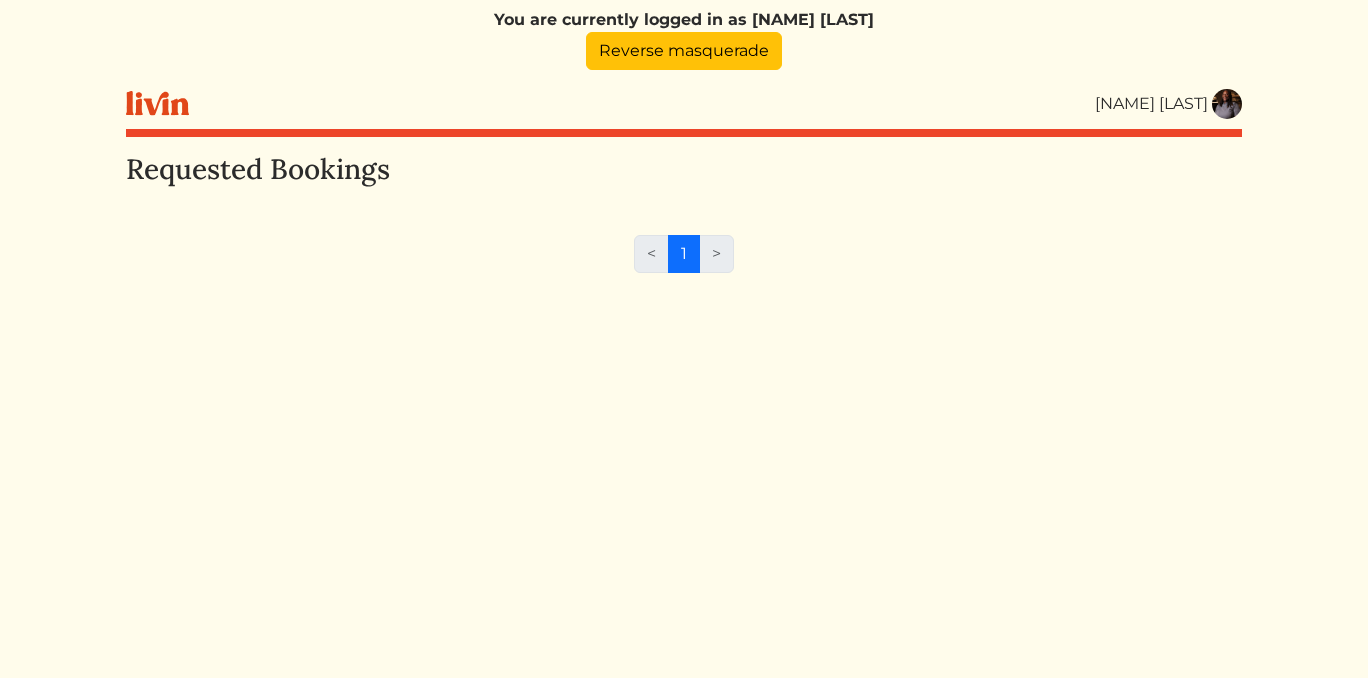 click on ">" at bounding box center [717, 254] 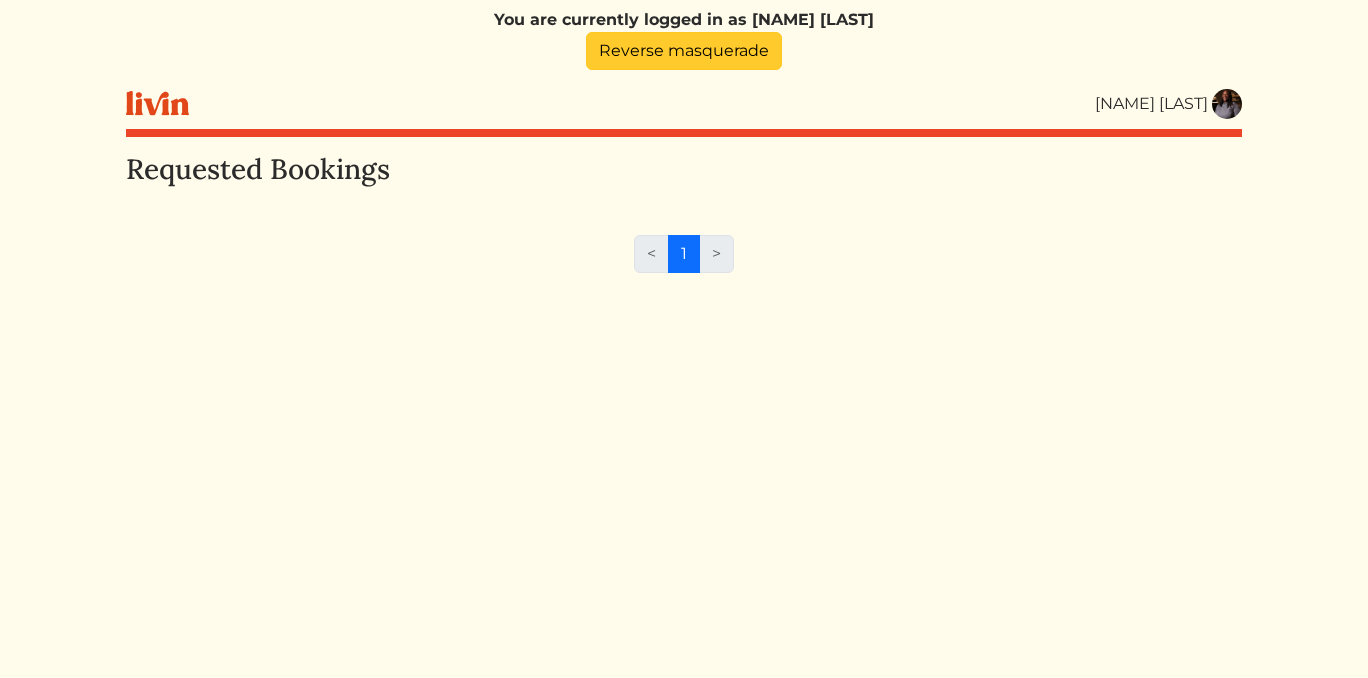 click on "Reverse masquerade" at bounding box center (684, 51) 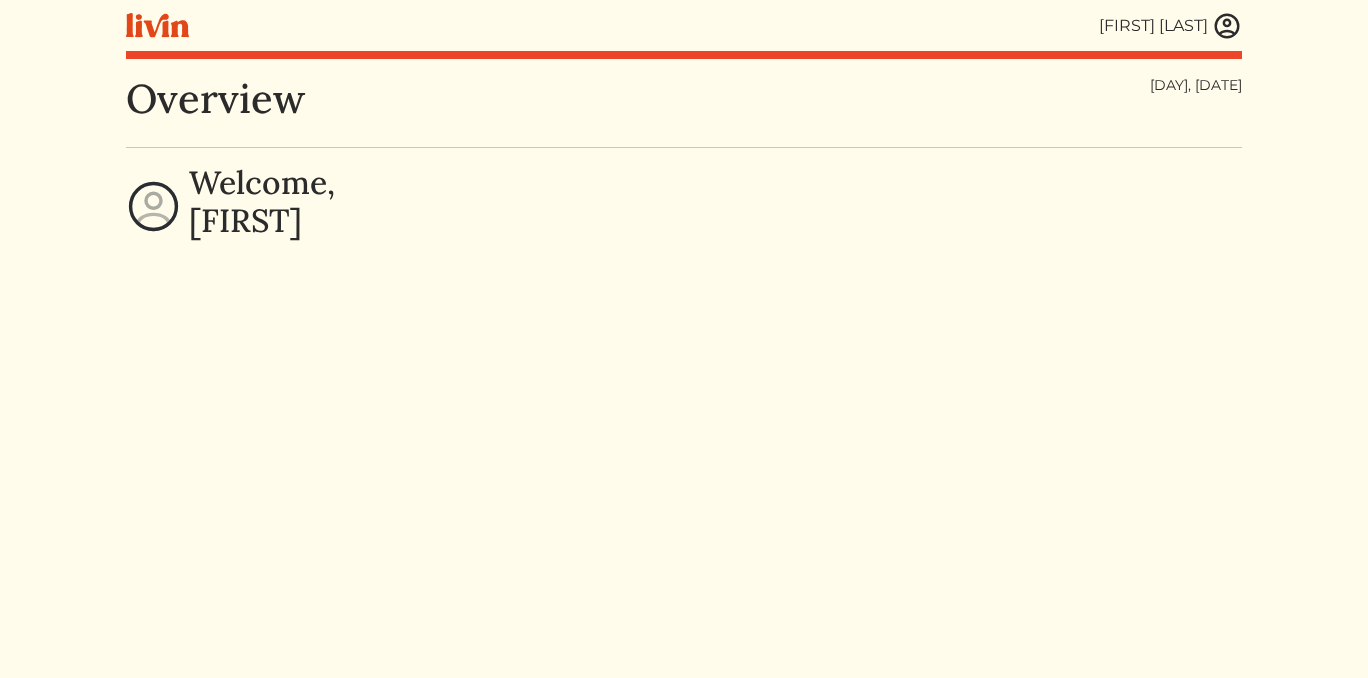 scroll, scrollTop: 0, scrollLeft: 0, axis: both 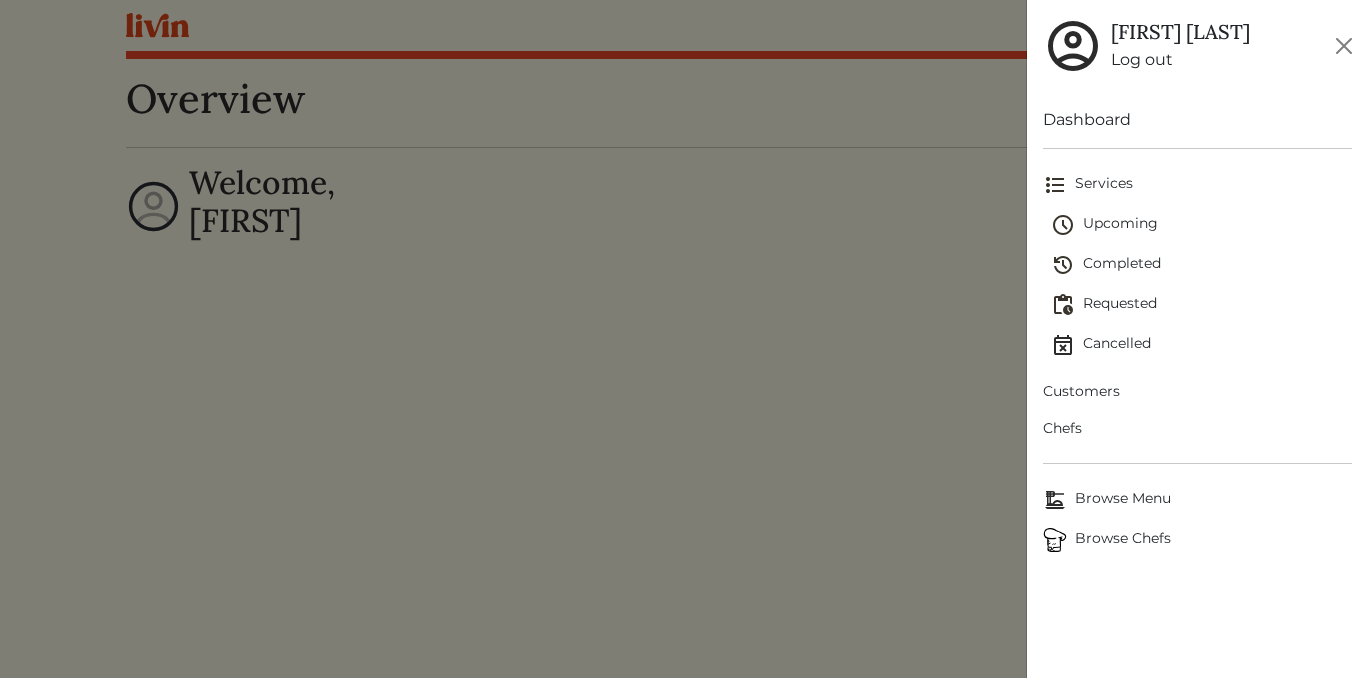 click on "Upcoming" at bounding box center [1201, 225] 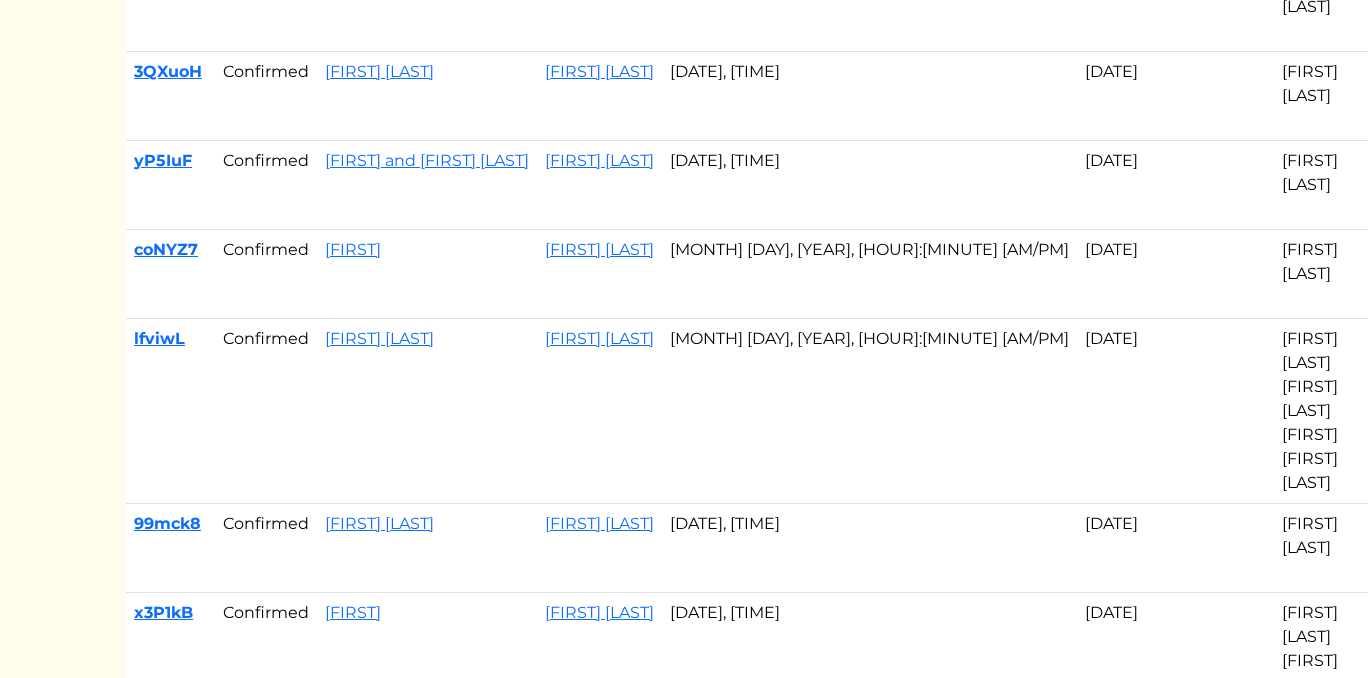 scroll, scrollTop: 0, scrollLeft: 0, axis: both 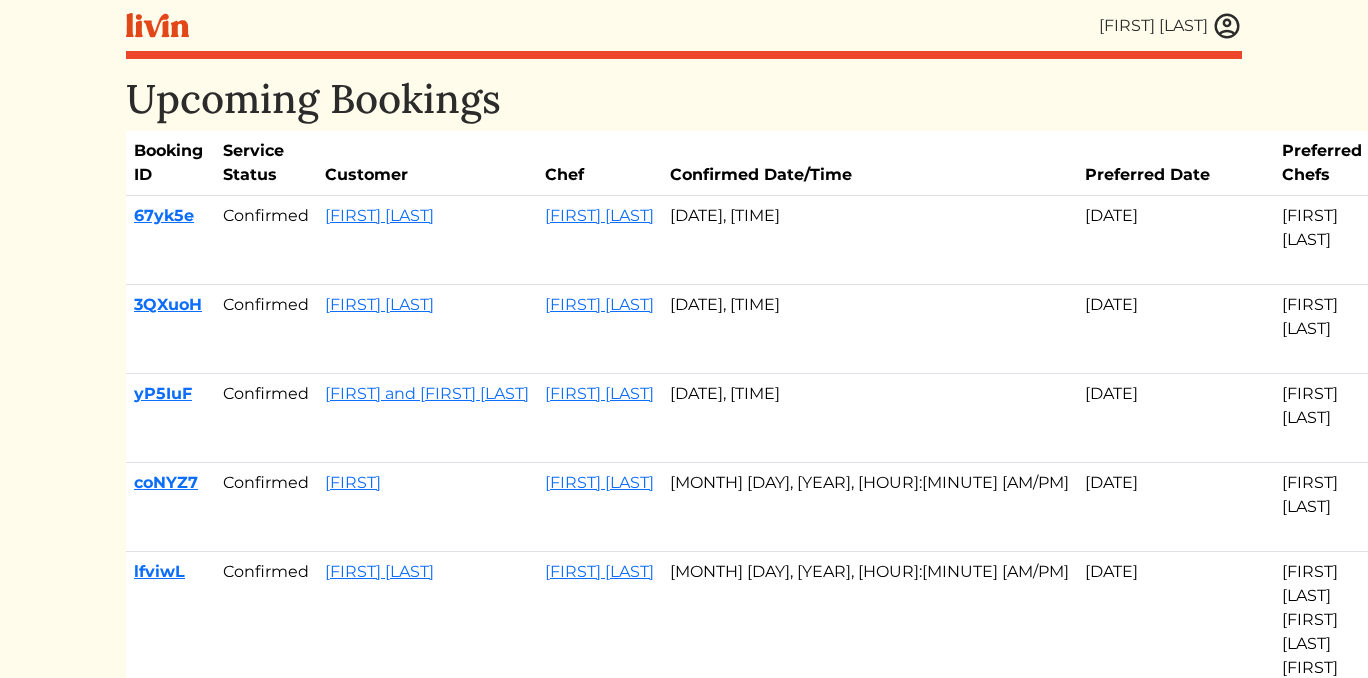 click at bounding box center [1227, 26] 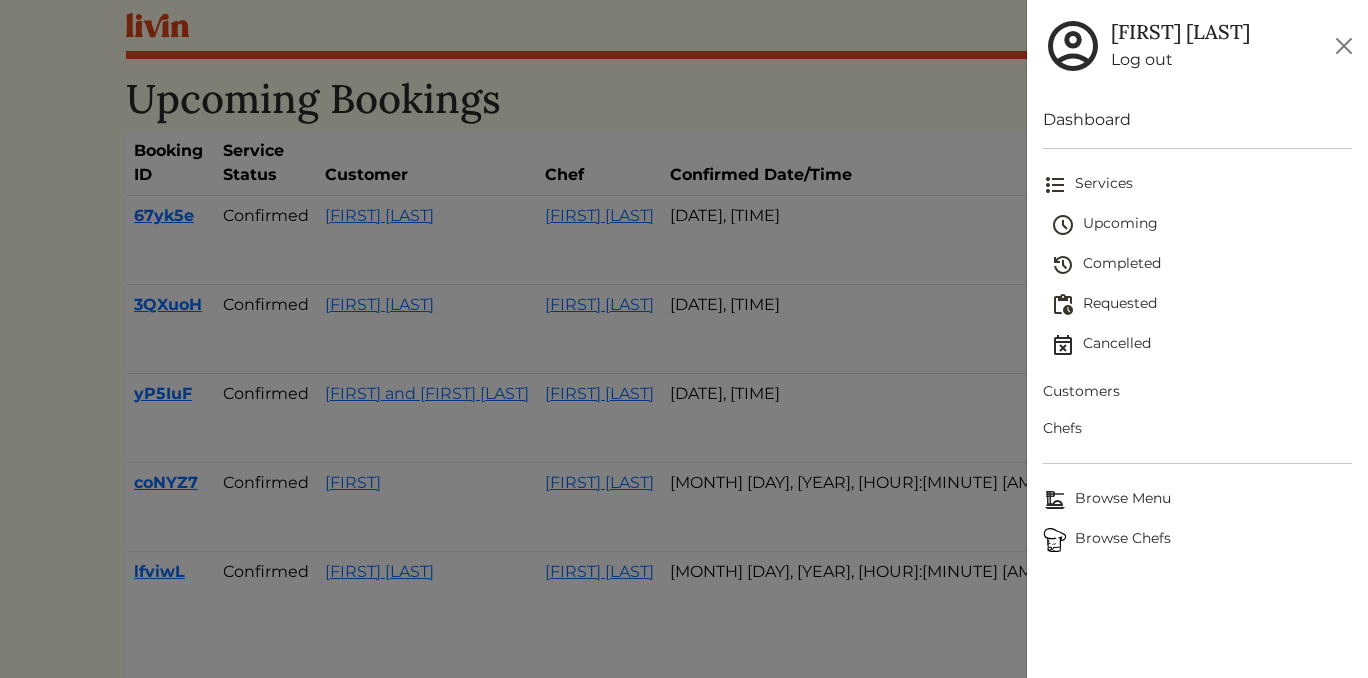 click on "Customers" at bounding box center (1197, 391) 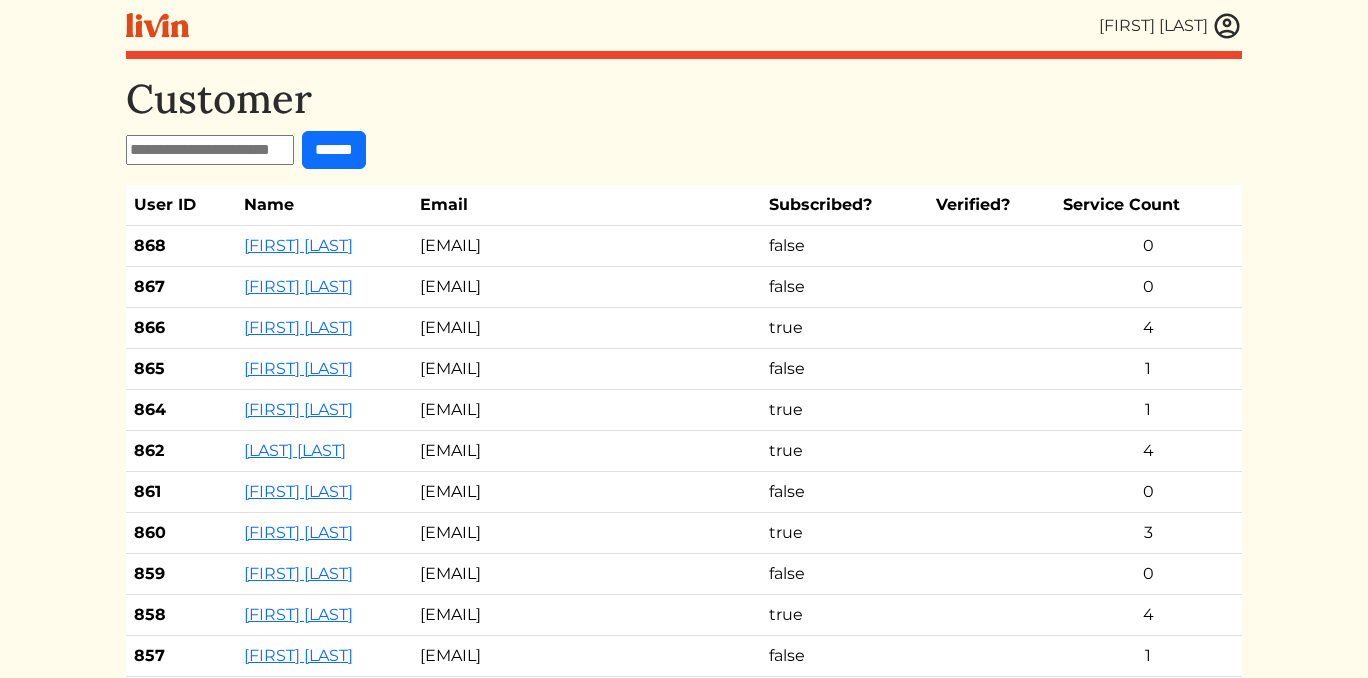 click at bounding box center (210, 150) 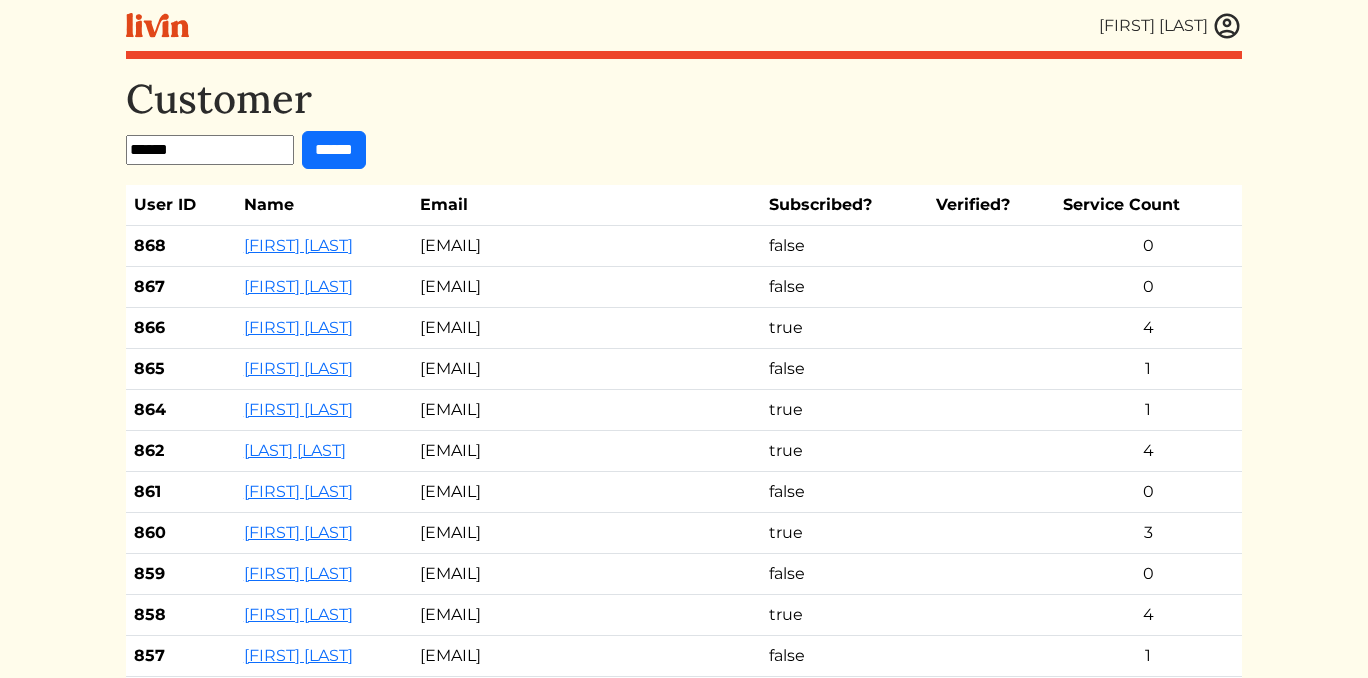 type on "******" 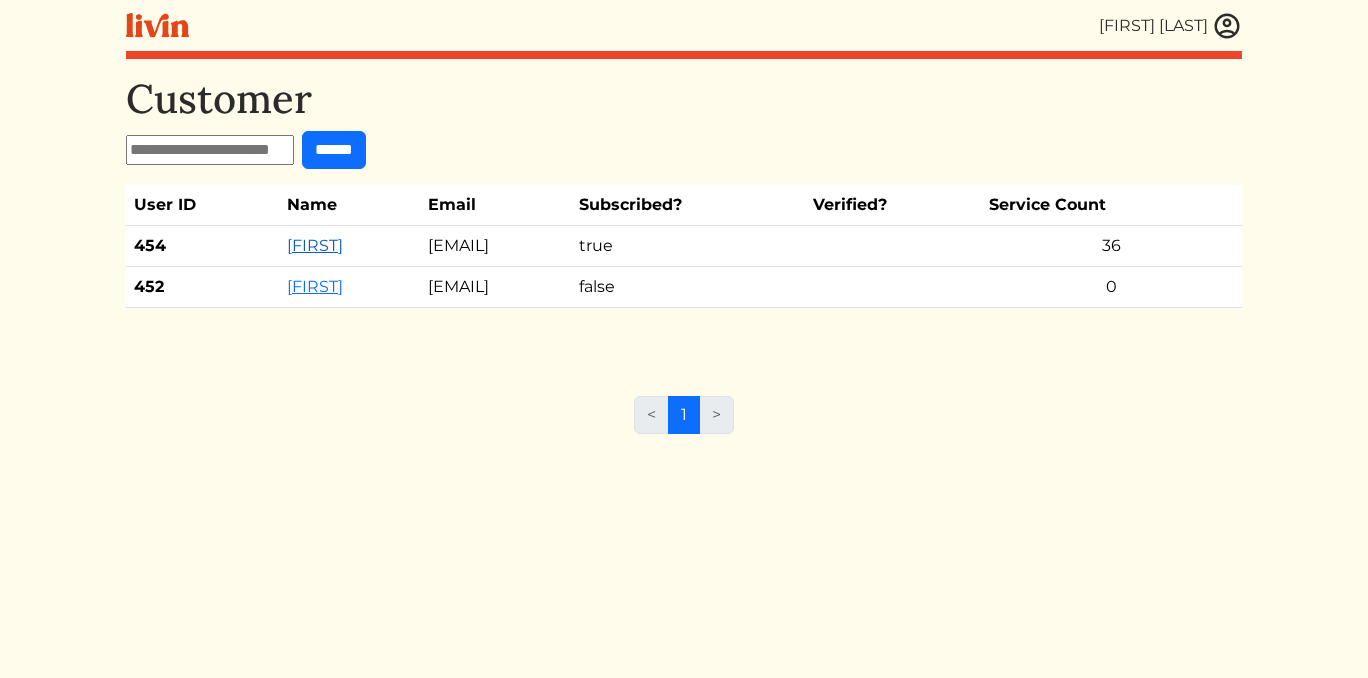 click on "[FIRST]" at bounding box center [315, 245] 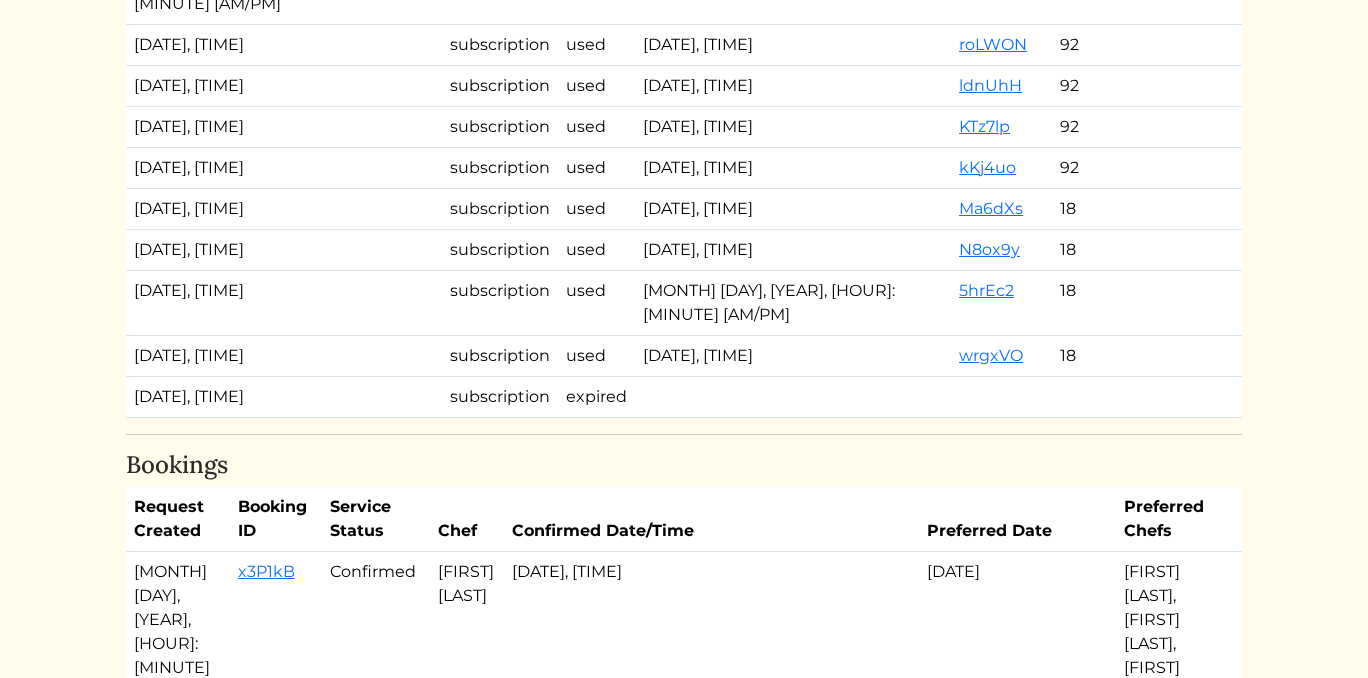 scroll, scrollTop: 2527, scrollLeft: 0, axis: vertical 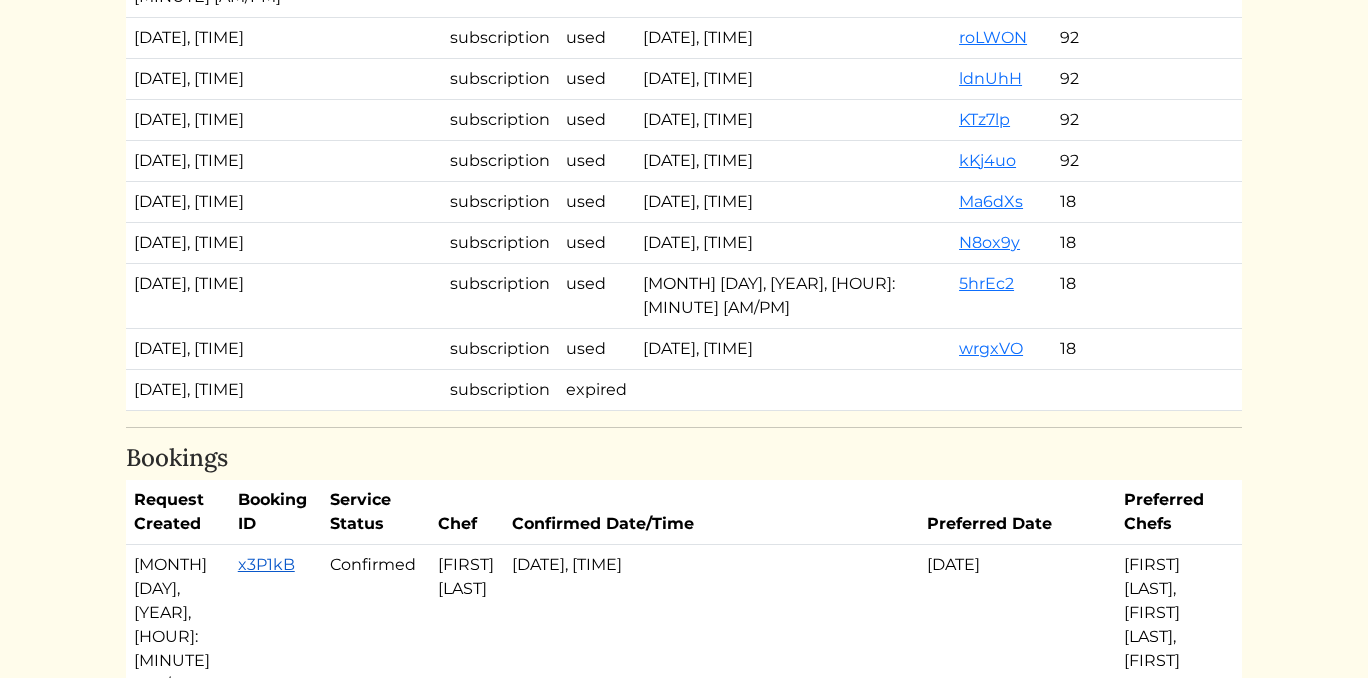click on "x3P1kB" at bounding box center (266, 564) 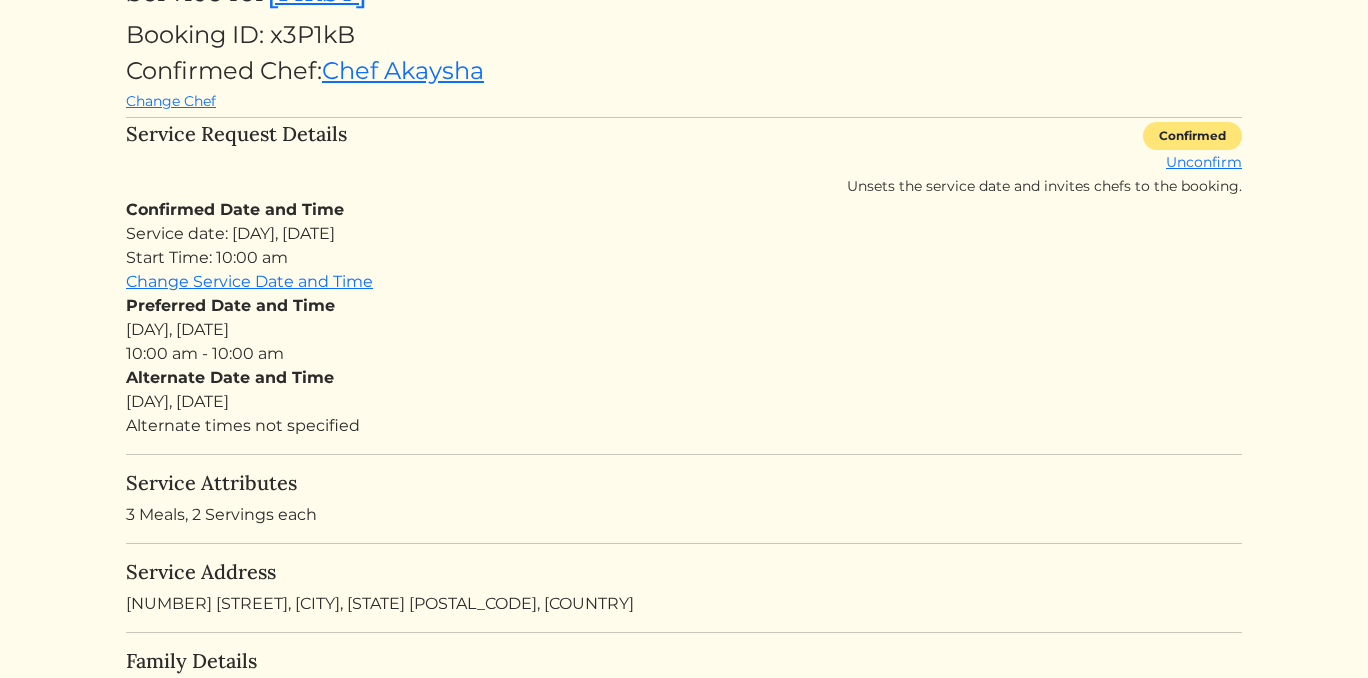 scroll, scrollTop: 158, scrollLeft: 0, axis: vertical 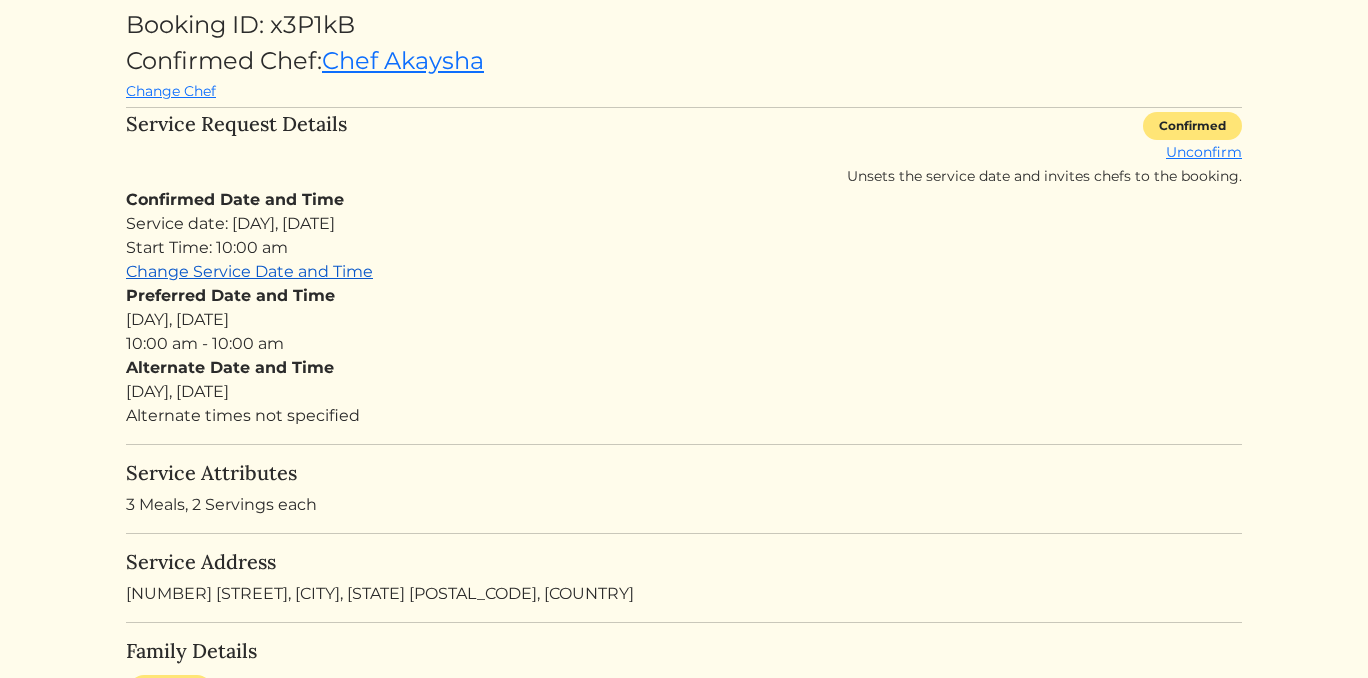 click on "Change Service Date and Time" at bounding box center (249, 271) 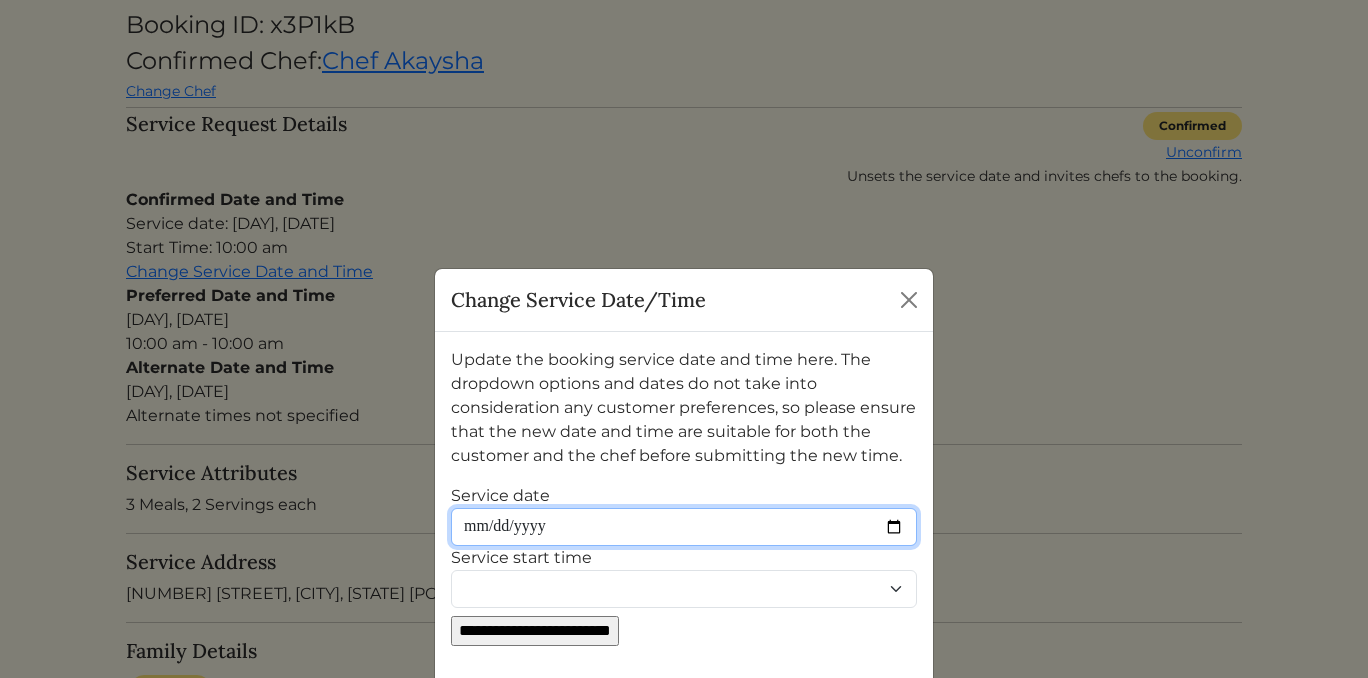click on "Service date" at bounding box center [684, 527] 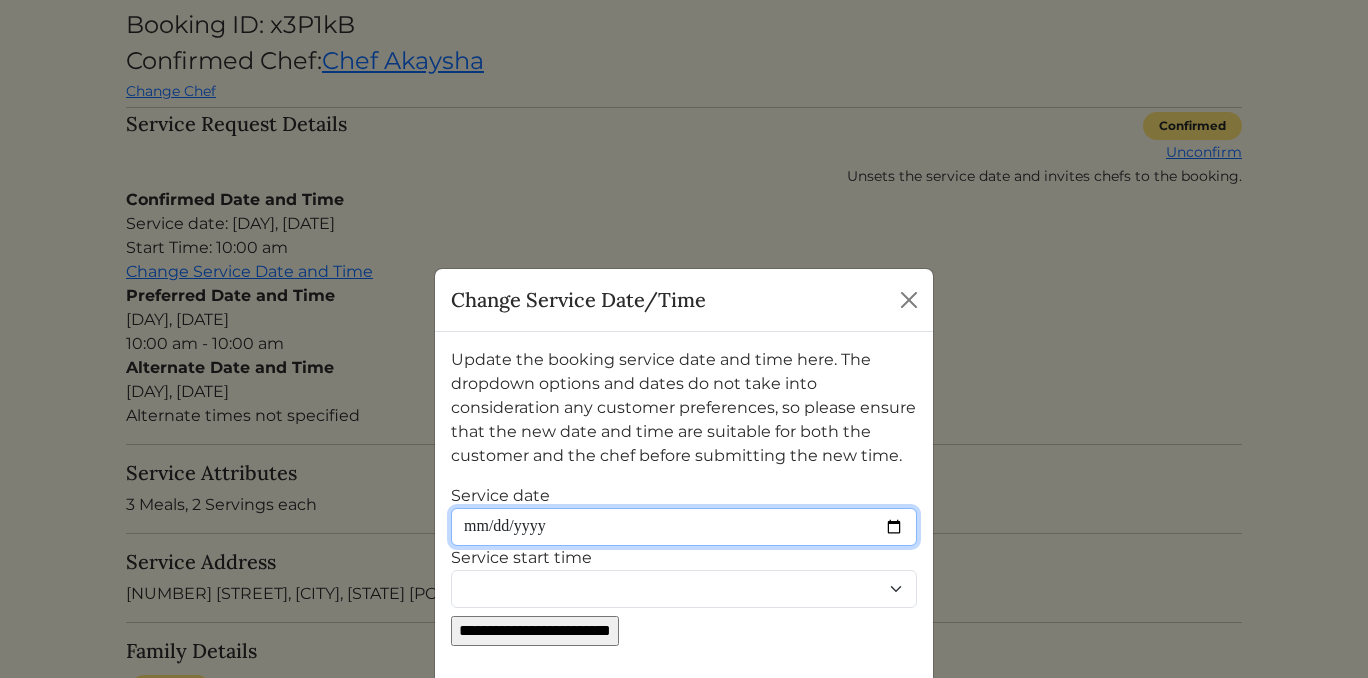scroll, scrollTop: 72, scrollLeft: 0, axis: vertical 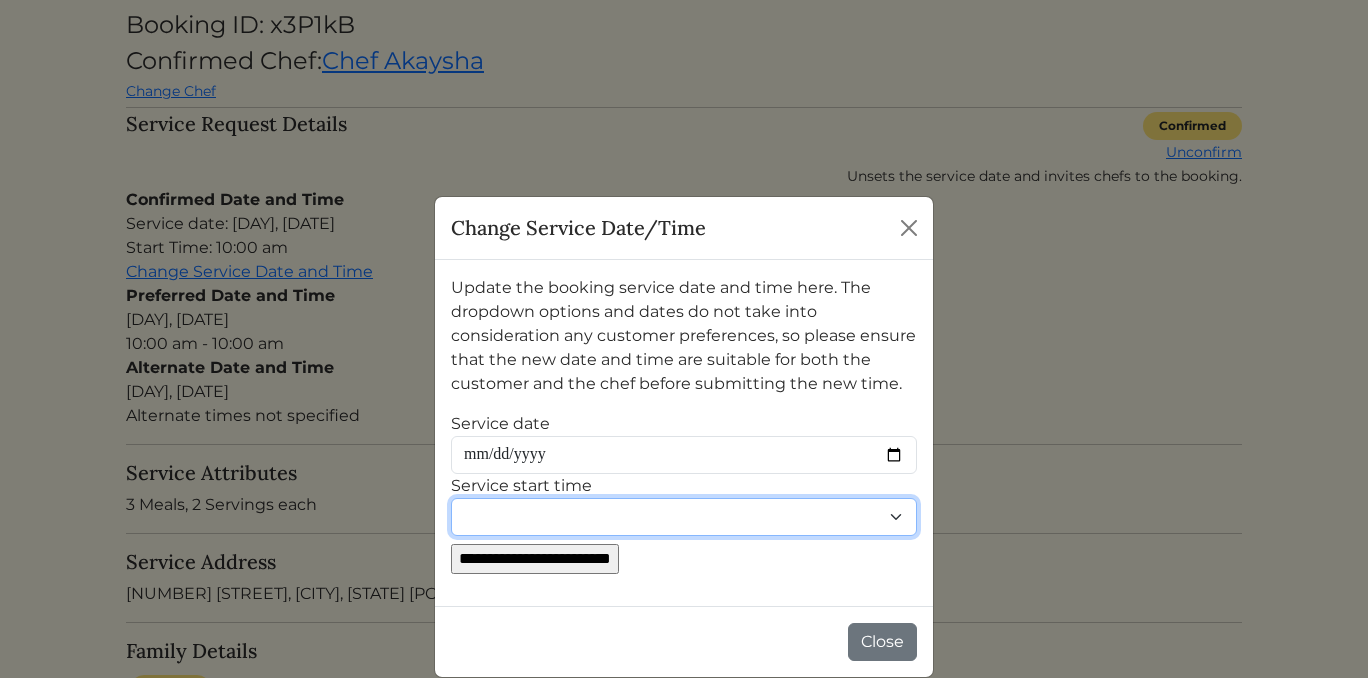 click on "********
********
*******
*******
*******
*******
*******
*******
*******
*******
*******
*******
*******
*******
*******
*******
*******
*******
*******
*******
********
********
********
********
********
********
*******
*******
*******
*******
*******
*******
*******
*******
*******
*******
*******
*******
*******
*******
*******
*******
*******
*******
********
********
********
********" at bounding box center [684, 517] 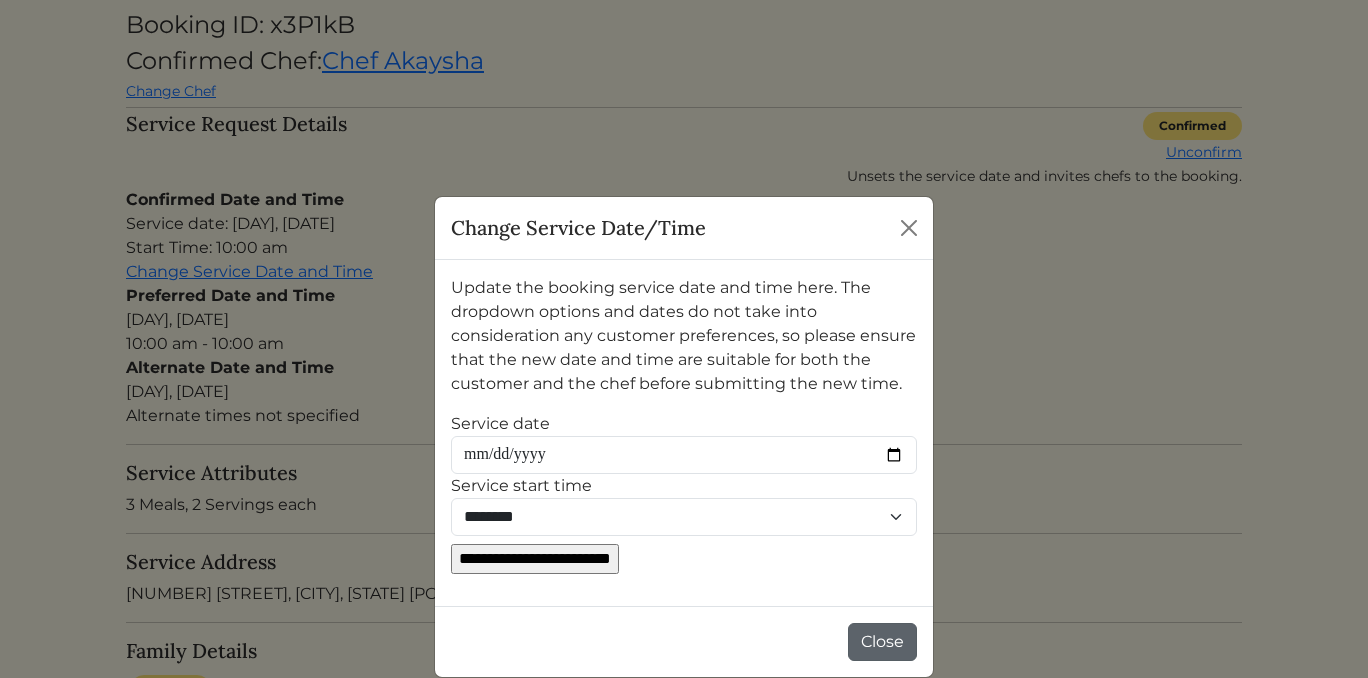 click on "Close" at bounding box center [882, 642] 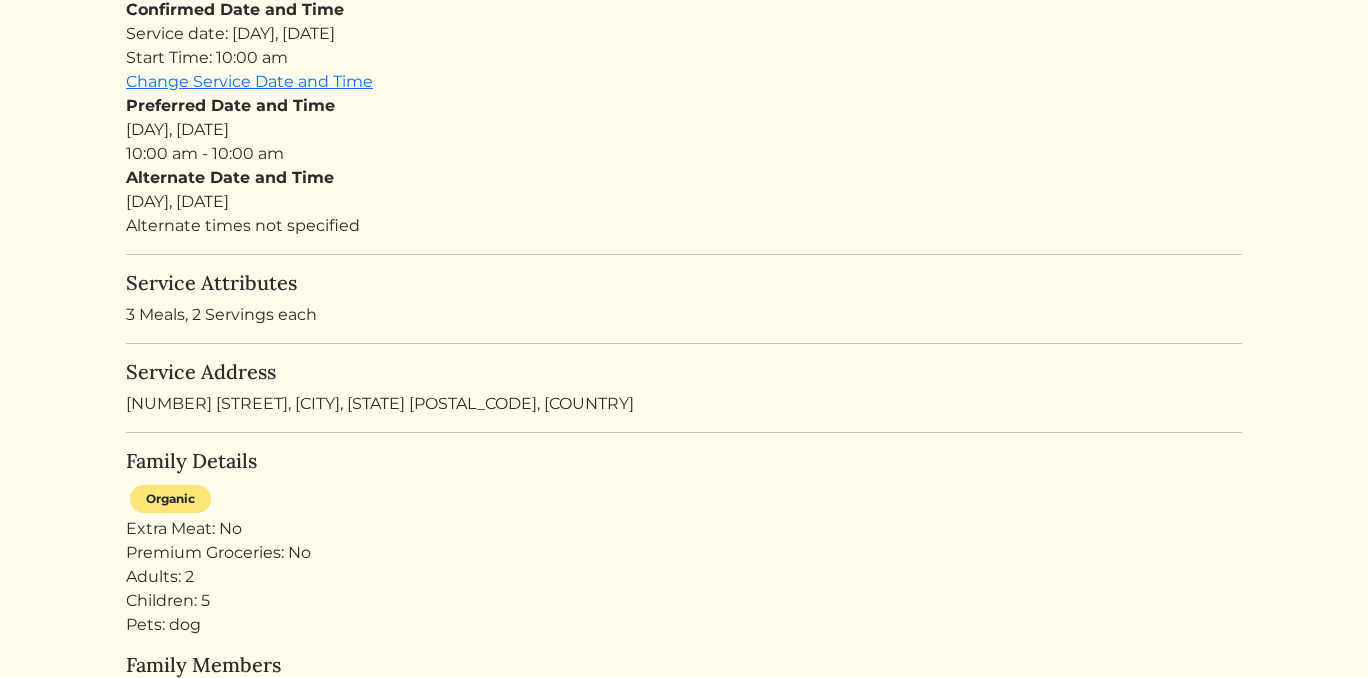 scroll, scrollTop: 338, scrollLeft: 0, axis: vertical 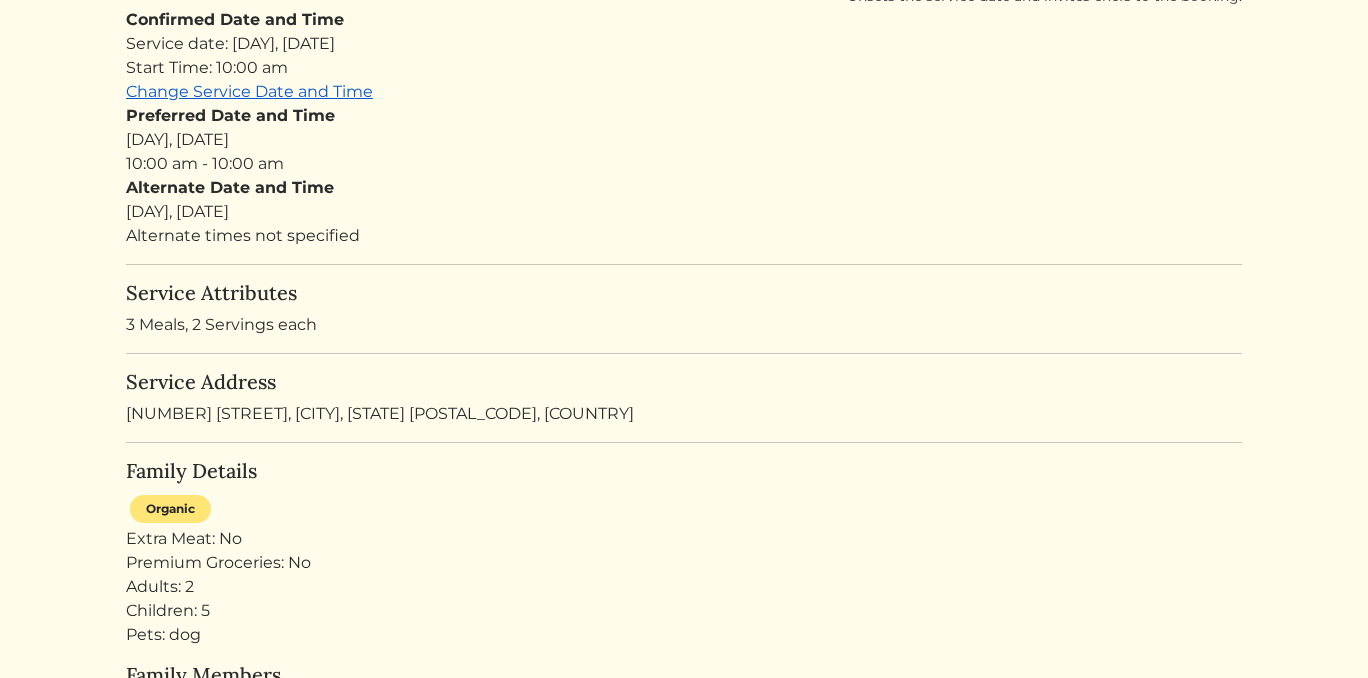 click on "Change Service Date and Time" at bounding box center [249, 91] 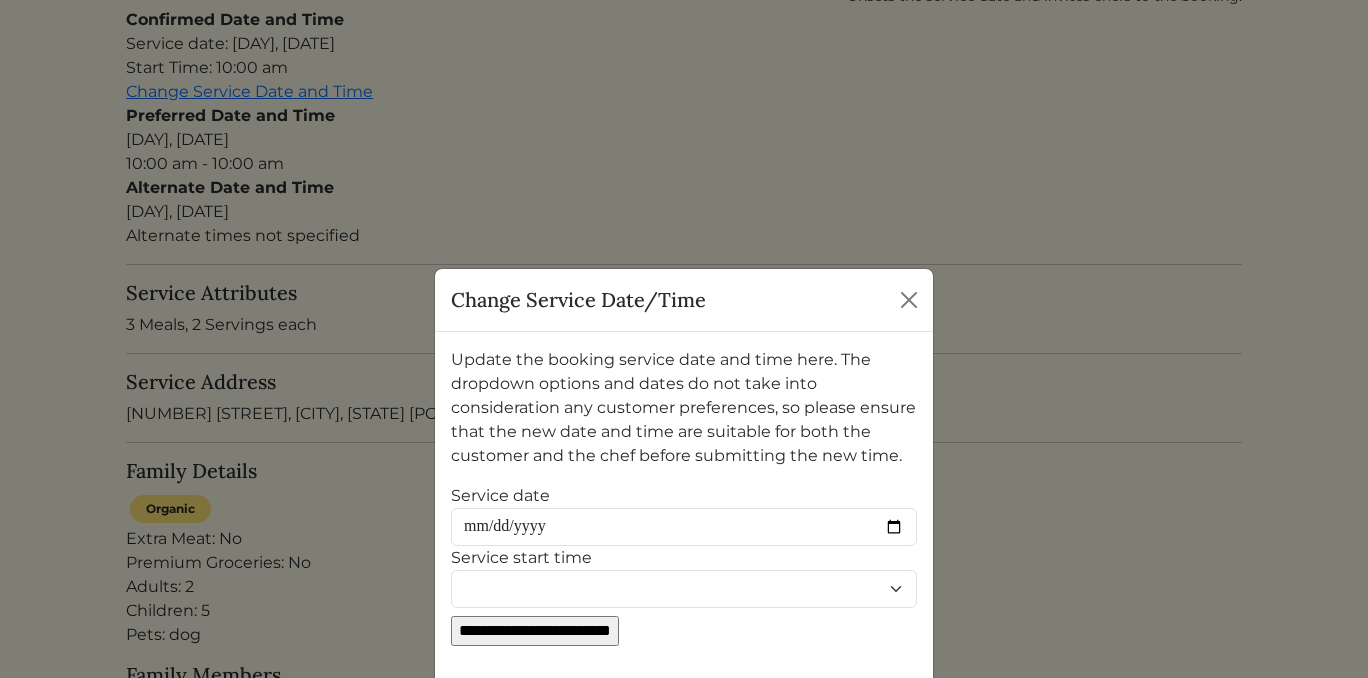 scroll, scrollTop: 72, scrollLeft: 0, axis: vertical 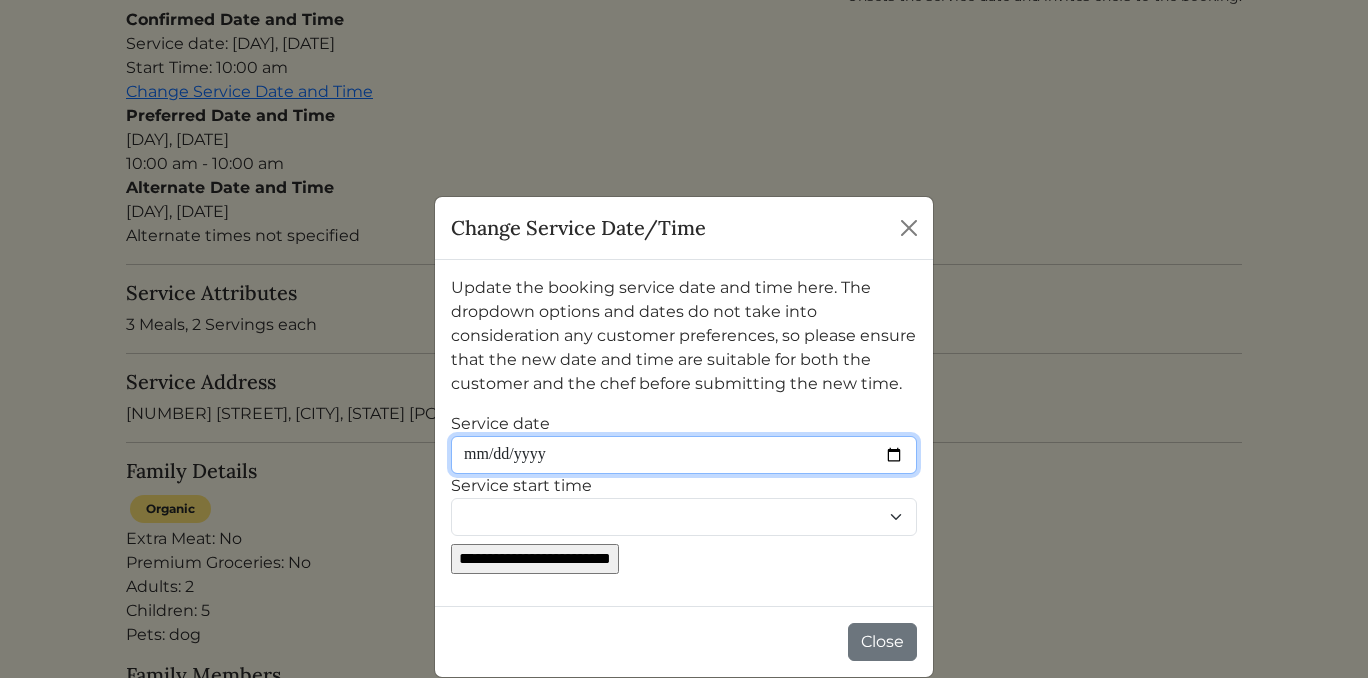 click on "Service date" at bounding box center [684, 455] 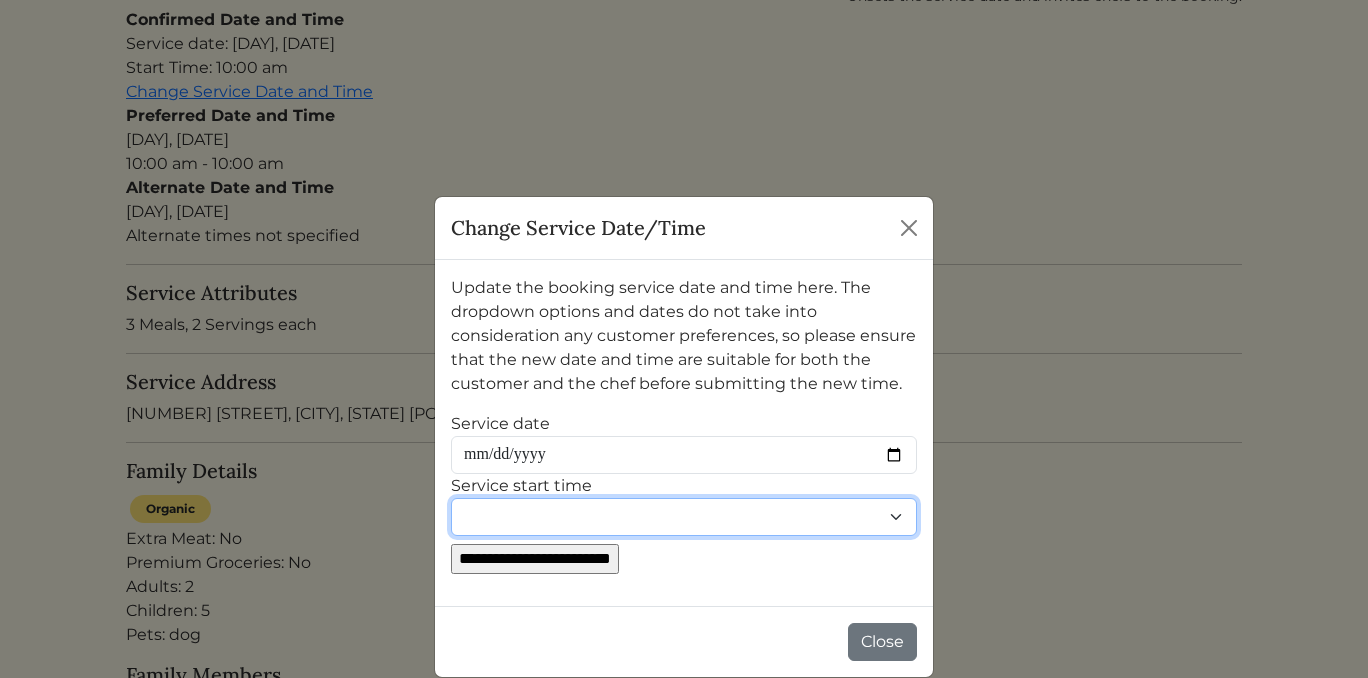 click on "********
********
*******
*******
*******
*******
*******
*******
*******
*******
*******
*******
*******
*******
*******
*******
*******
*******
*******
*******
********
********
********
********
********
********
*******
*******
*******
*******
*******
*******
*******
*******
*******
*******
*******
*******
*******
*******
*******
*******
*******
*******
********
********
********
********" at bounding box center [684, 517] 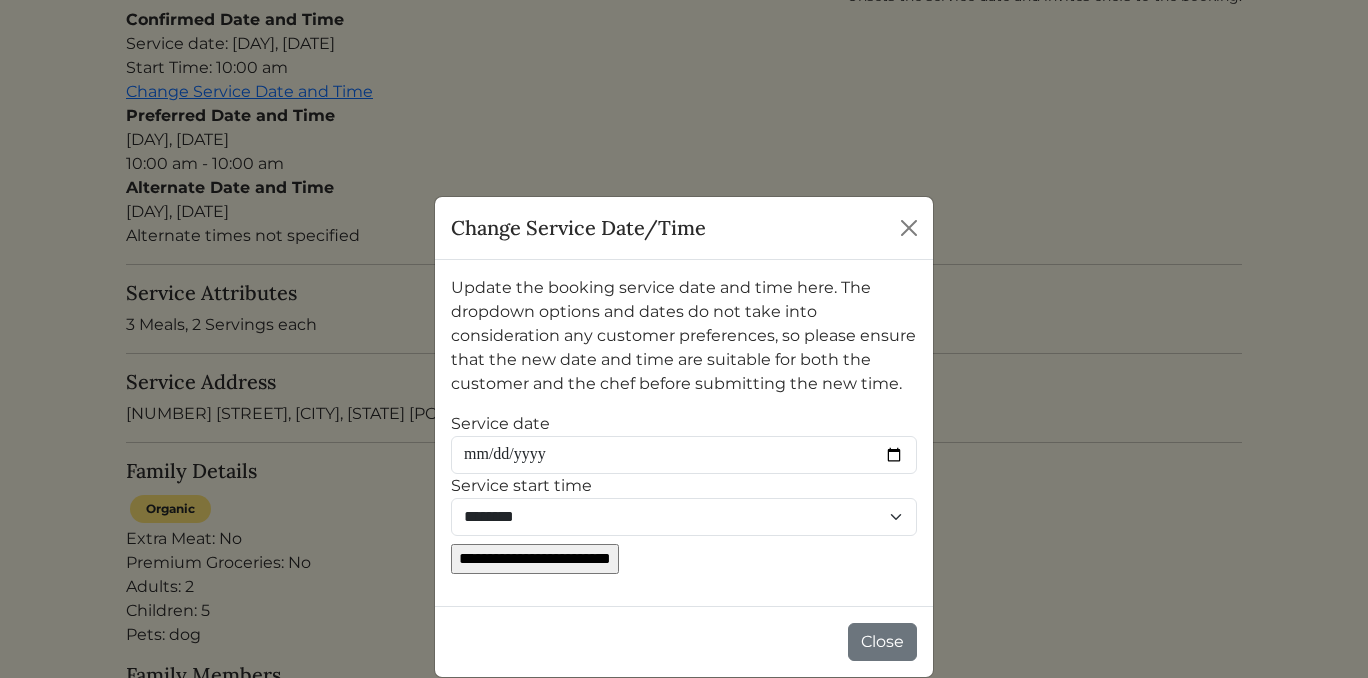 click on "**********" at bounding box center (535, 559) 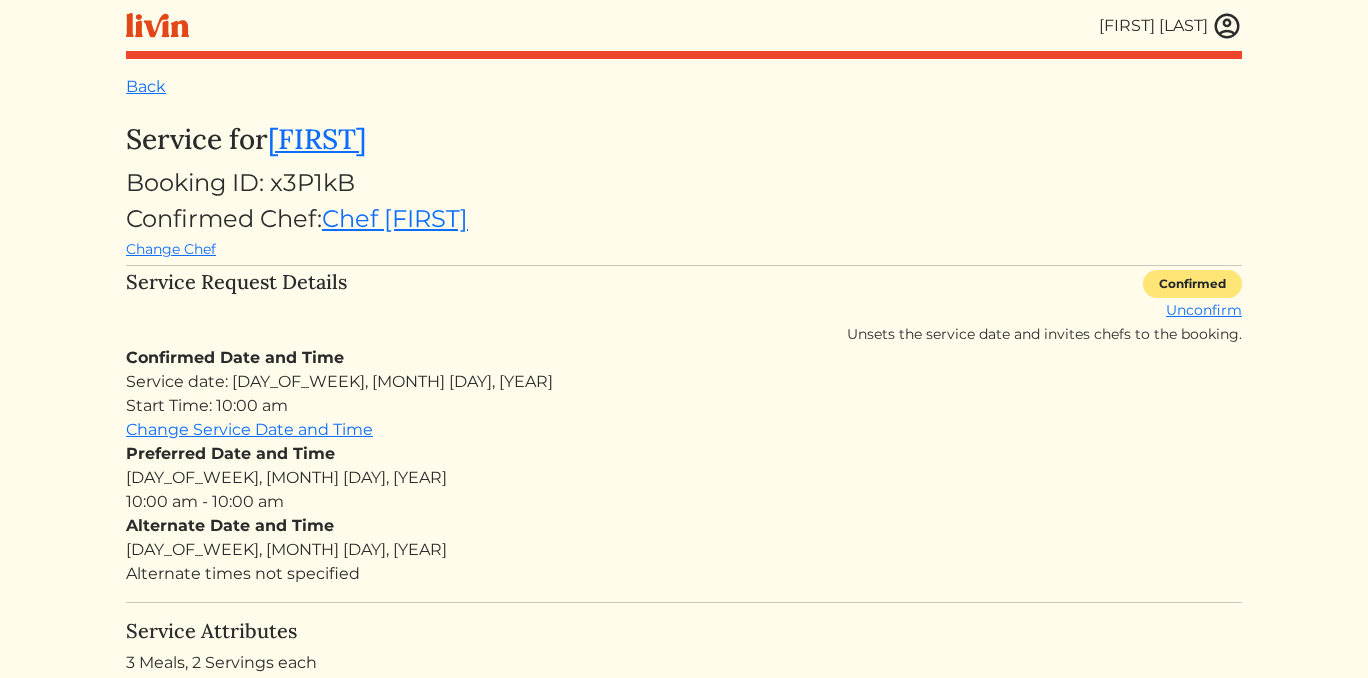 scroll, scrollTop: 0, scrollLeft: 0, axis: both 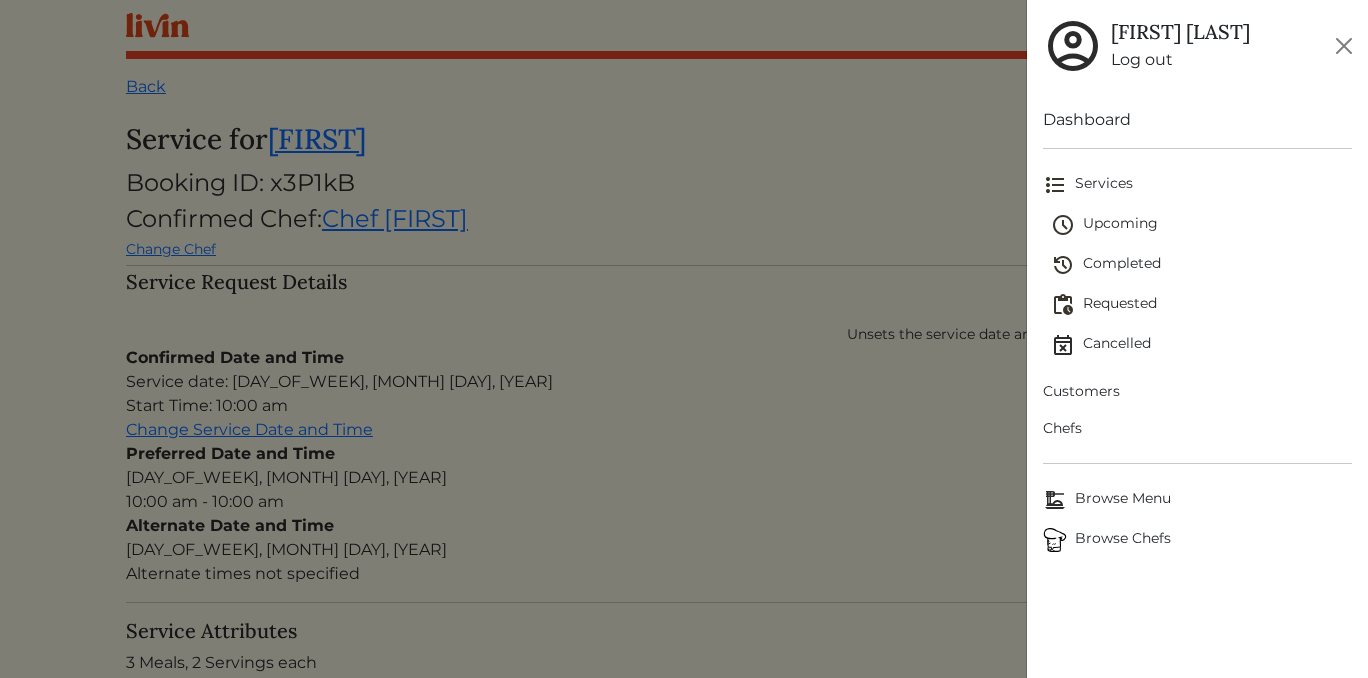click on "Upcoming" at bounding box center [1201, 225] 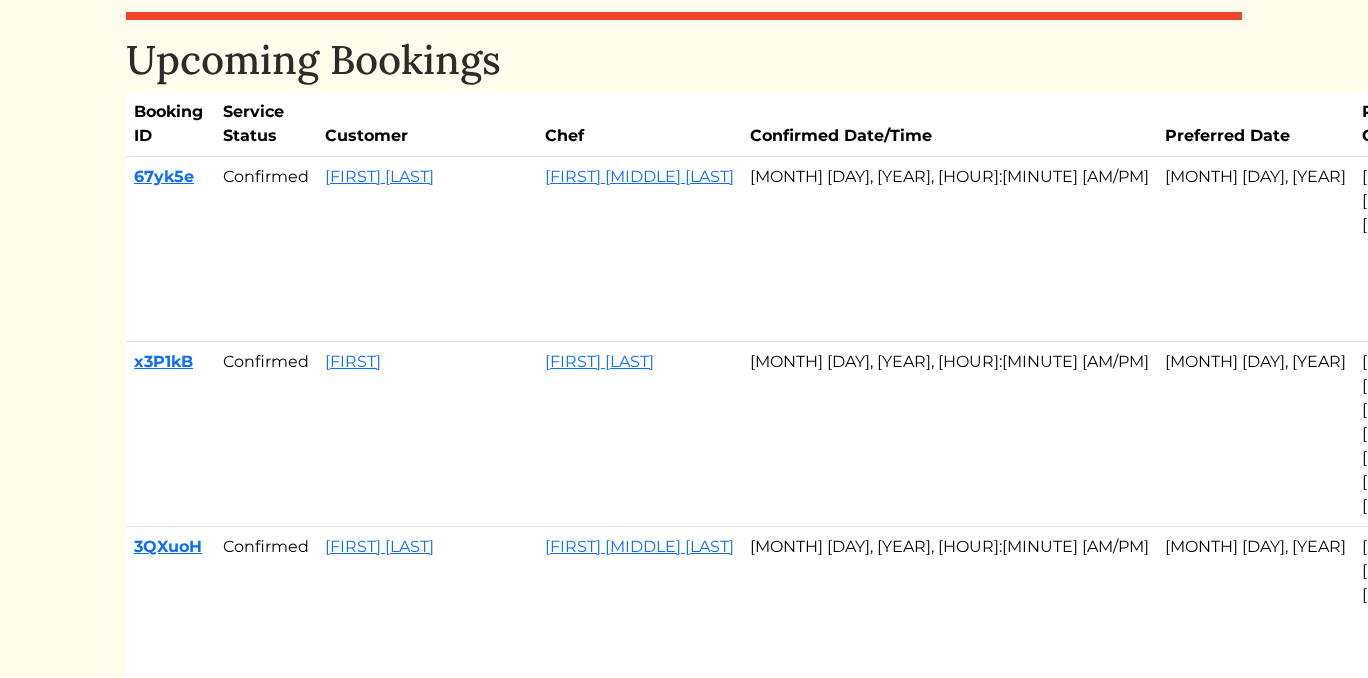 scroll, scrollTop: 57, scrollLeft: 0, axis: vertical 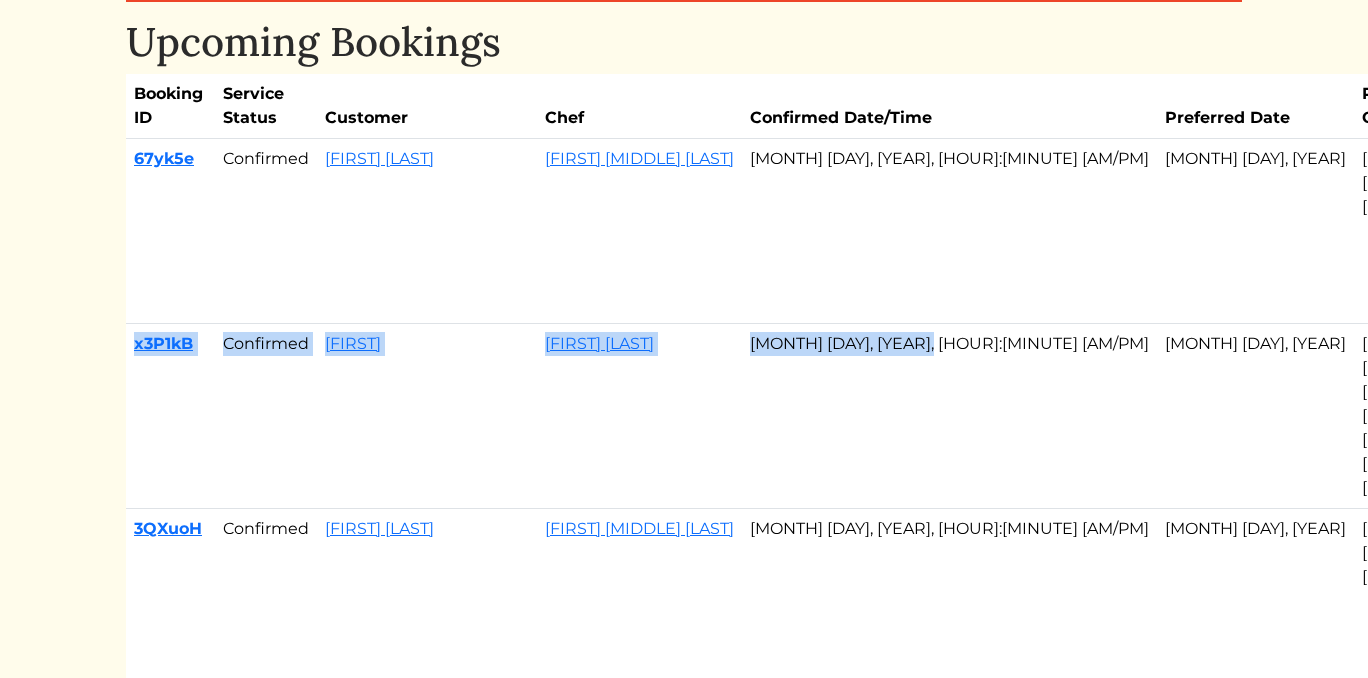 drag, startPoint x: 154, startPoint y: 257, endPoint x: 893, endPoint y: 282, distance: 739.4227 